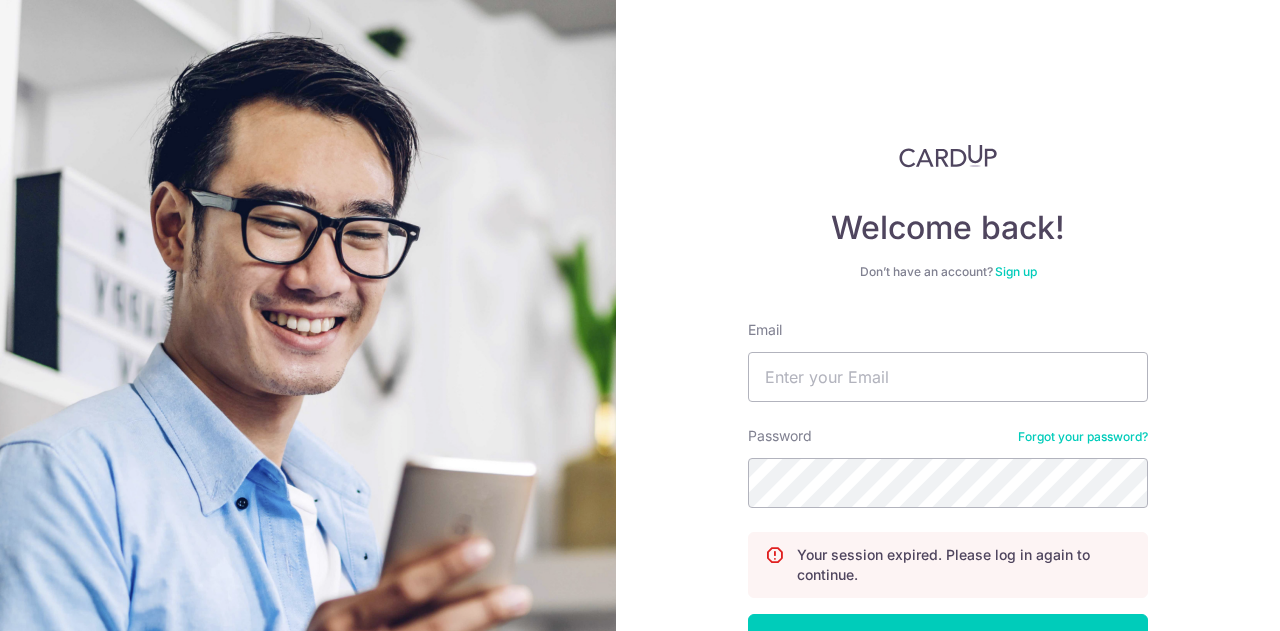 scroll, scrollTop: 0, scrollLeft: 0, axis: both 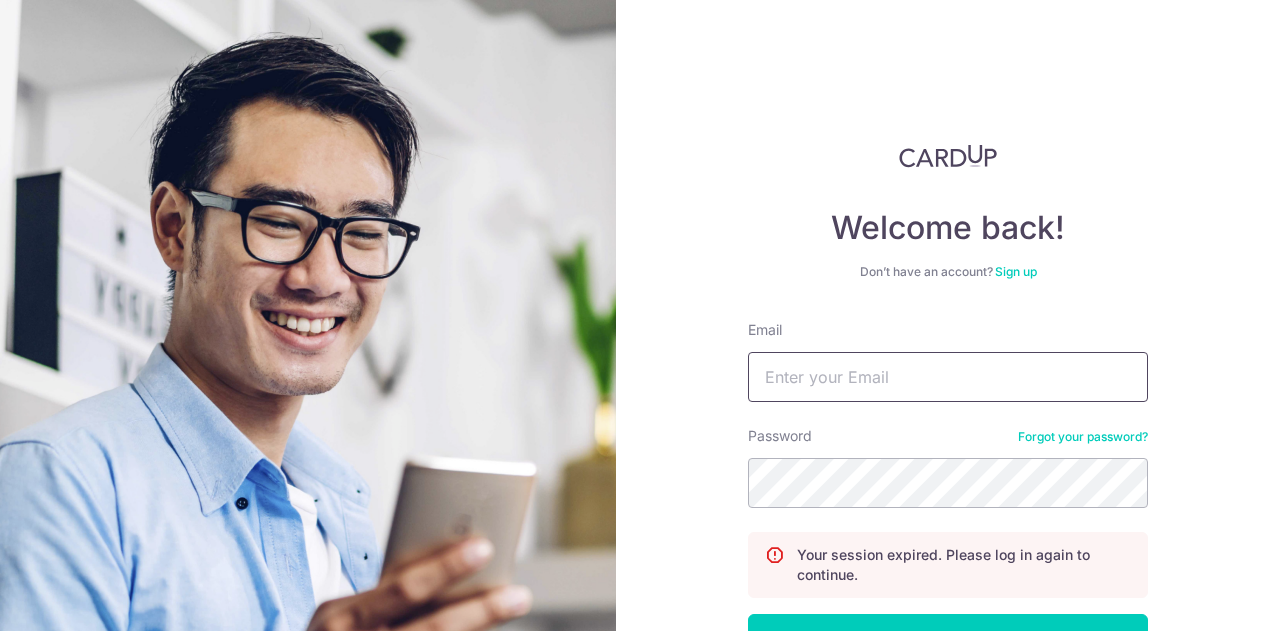 click on "Email" at bounding box center (948, 377) 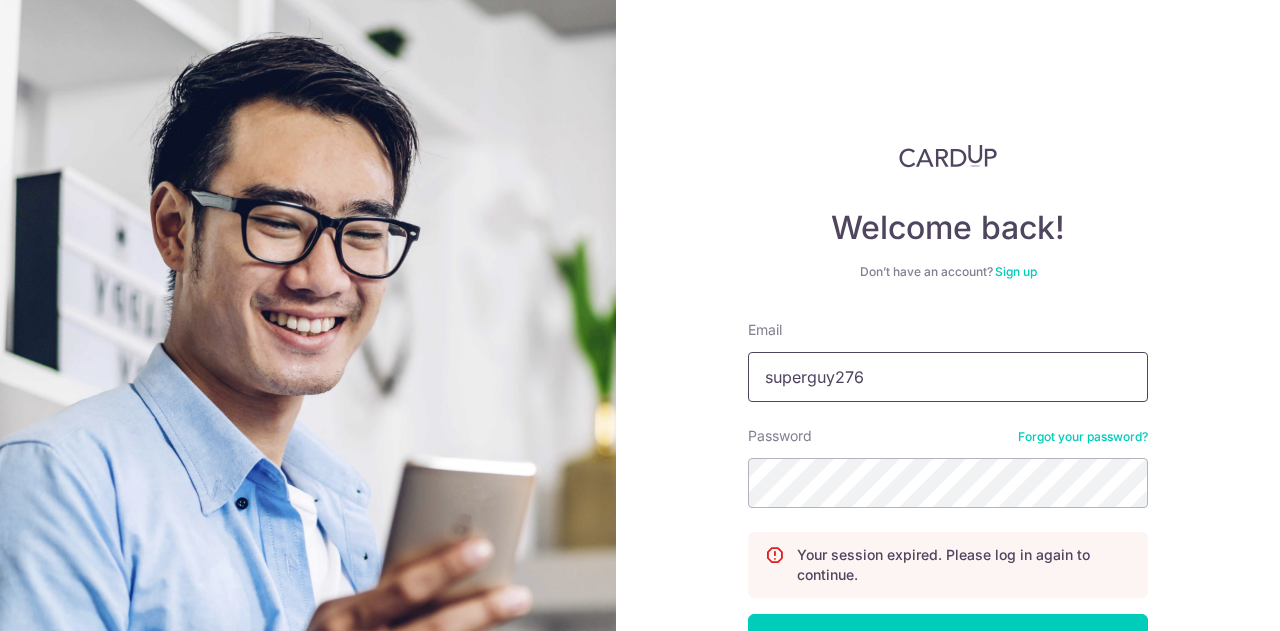 click on "superguy276" at bounding box center [948, 377] 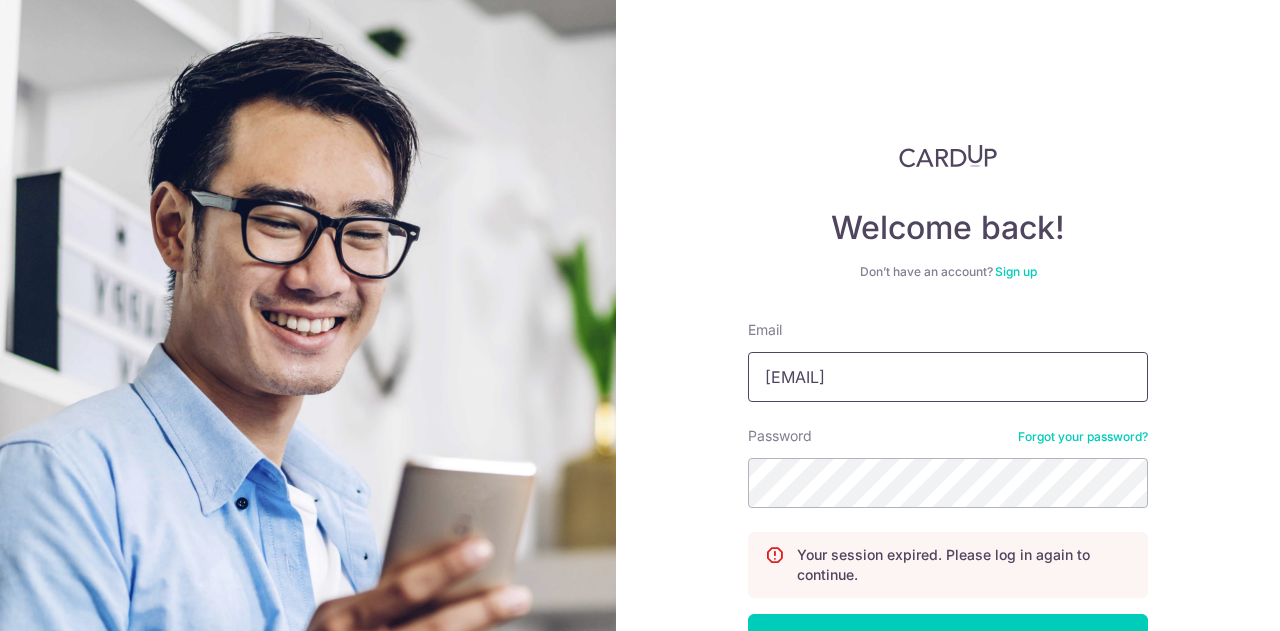 type on "[EMAIL]" 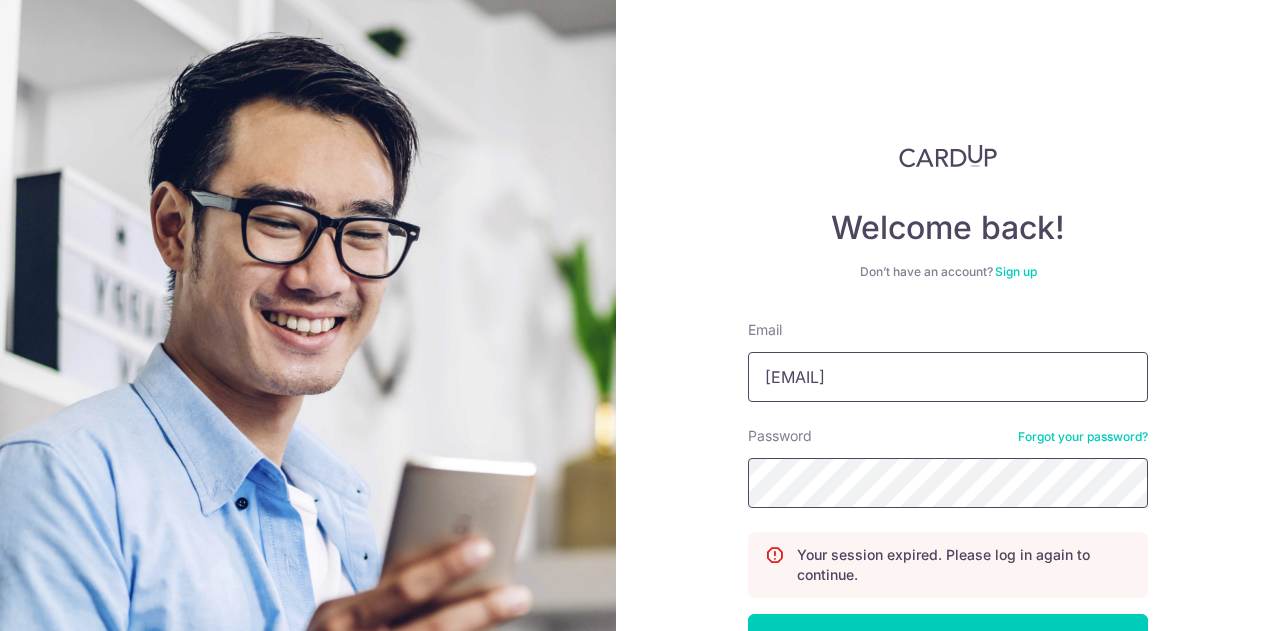 click on "Log in" at bounding box center (948, 639) 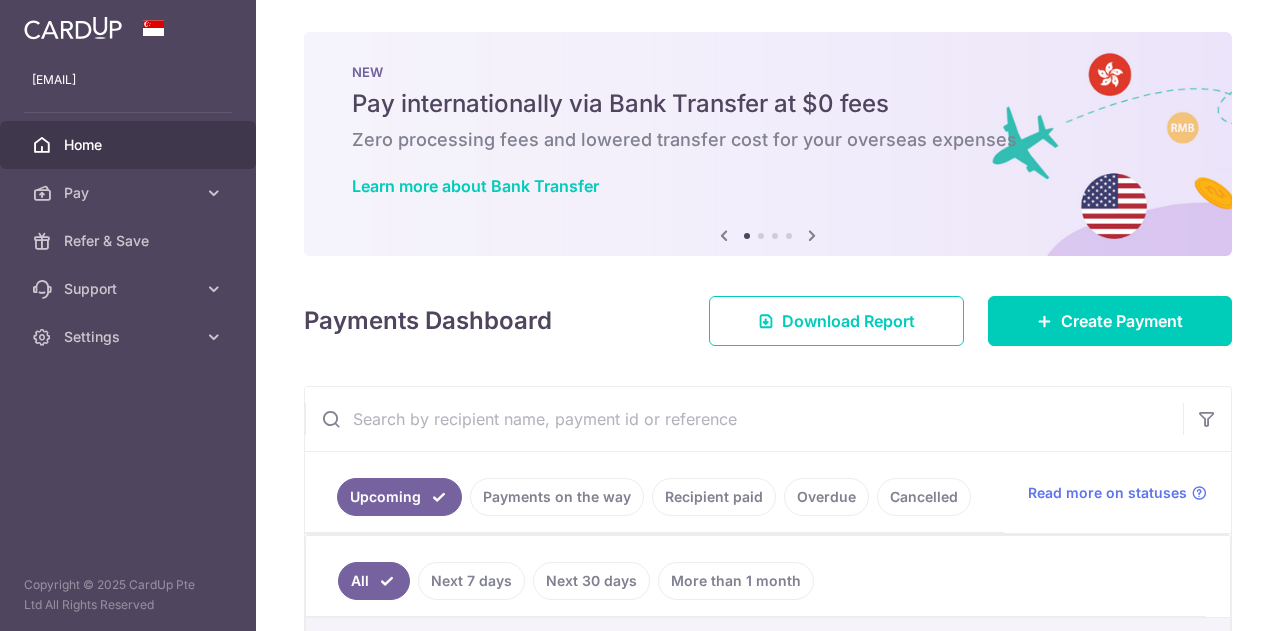 scroll, scrollTop: 0, scrollLeft: 0, axis: both 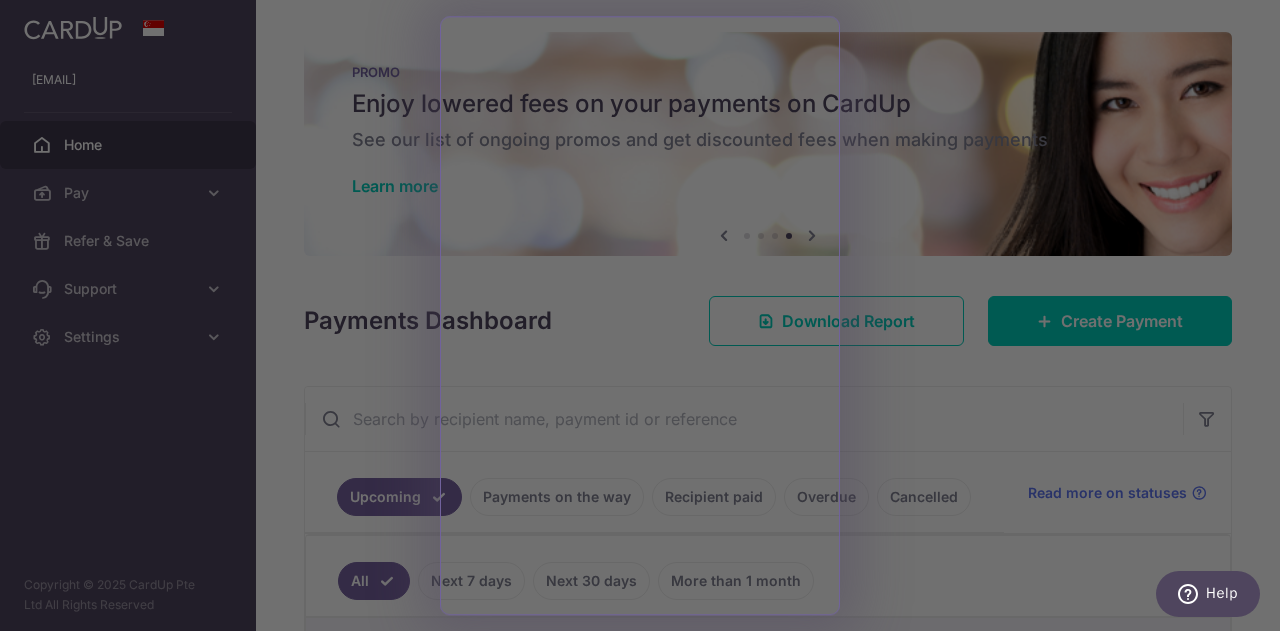 click at bounding box center (646, 318) 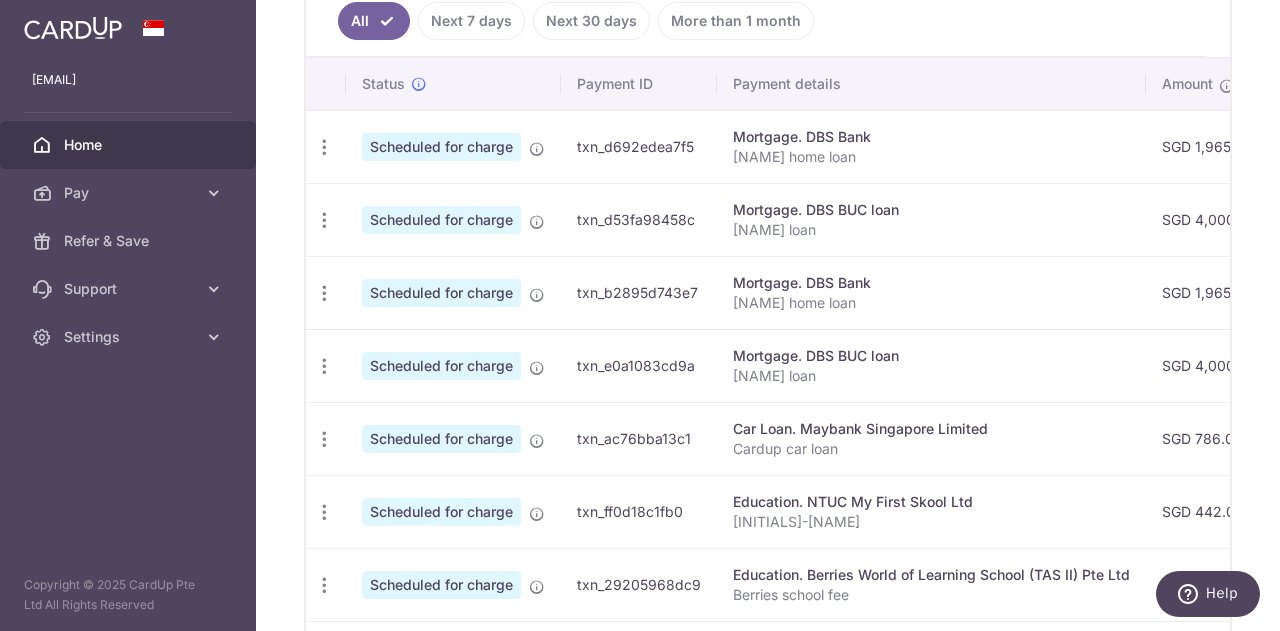 scroll, scrollTop: 605, scrollLeft: 0, axis: vertical 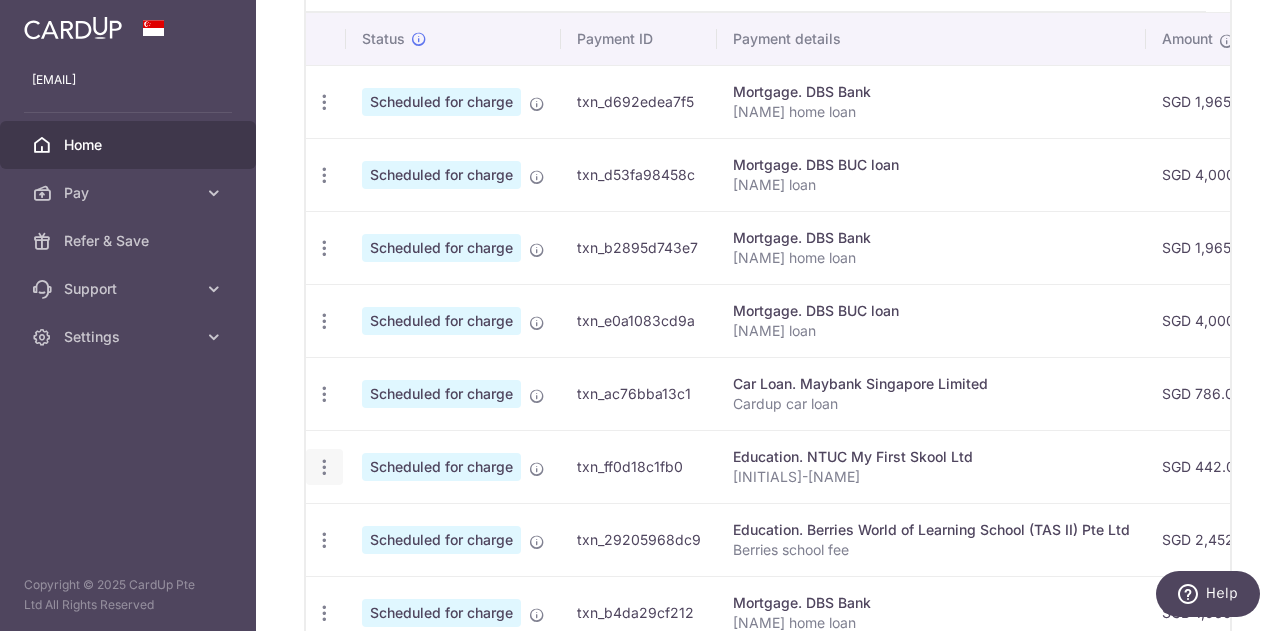 click on "Update payment
Cancel payment" at bounding box center [324, 467] 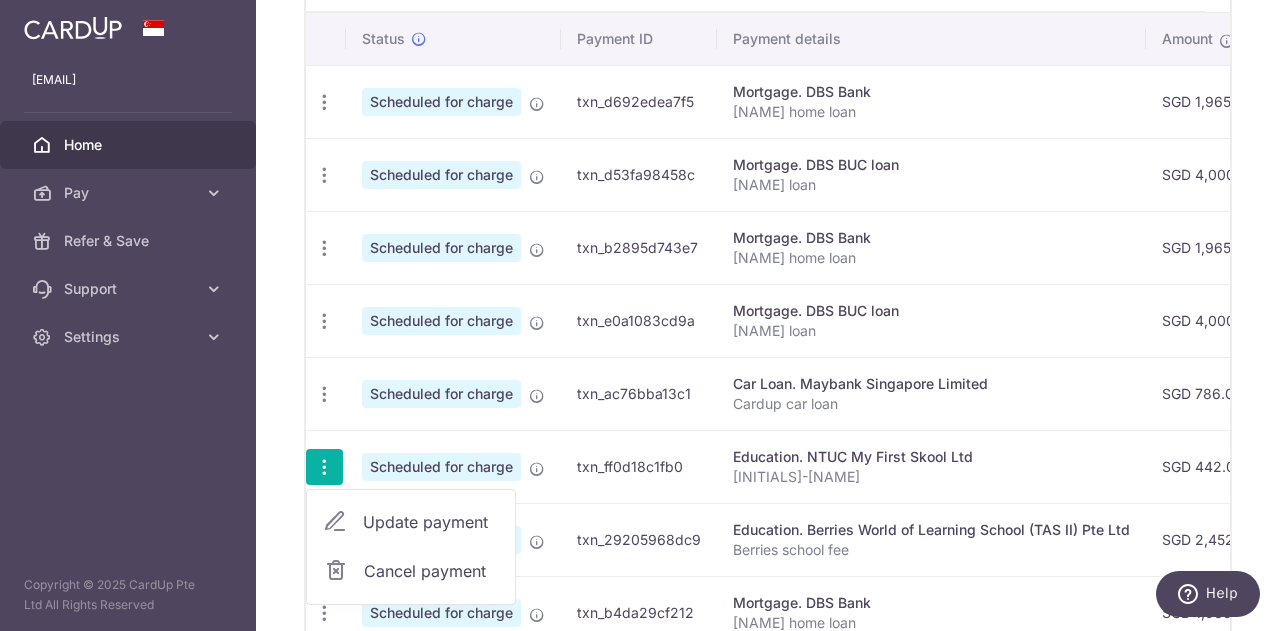 click on "Update payment" at bounding box center [431, 522] 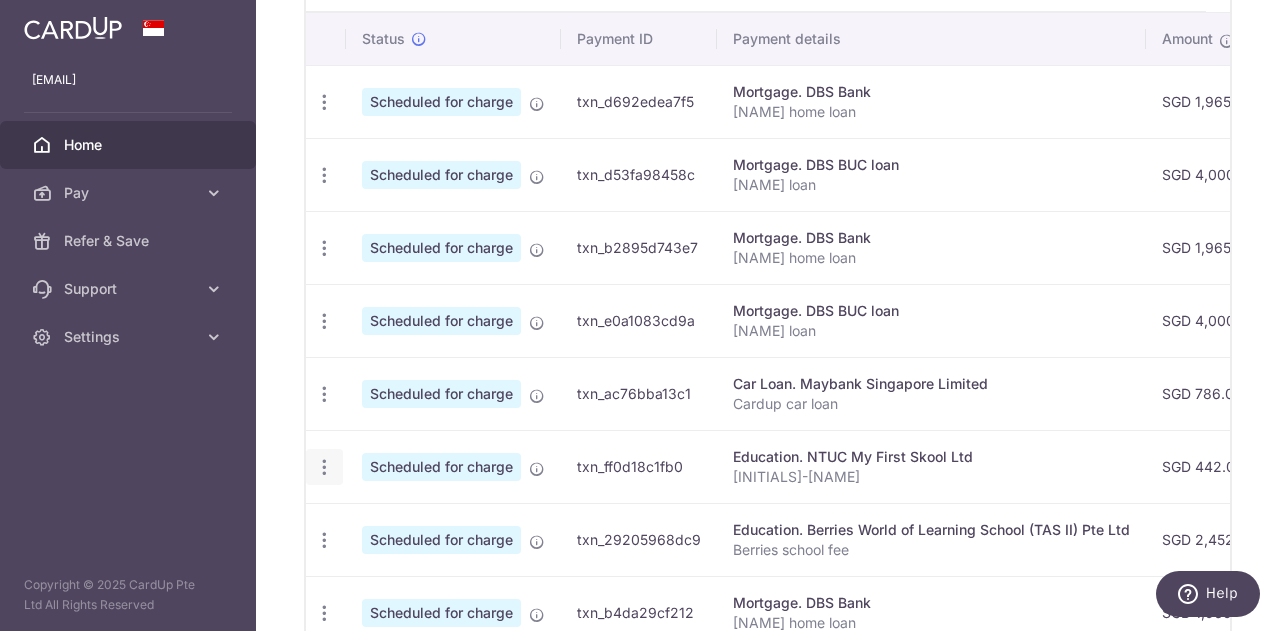 radio on "true" 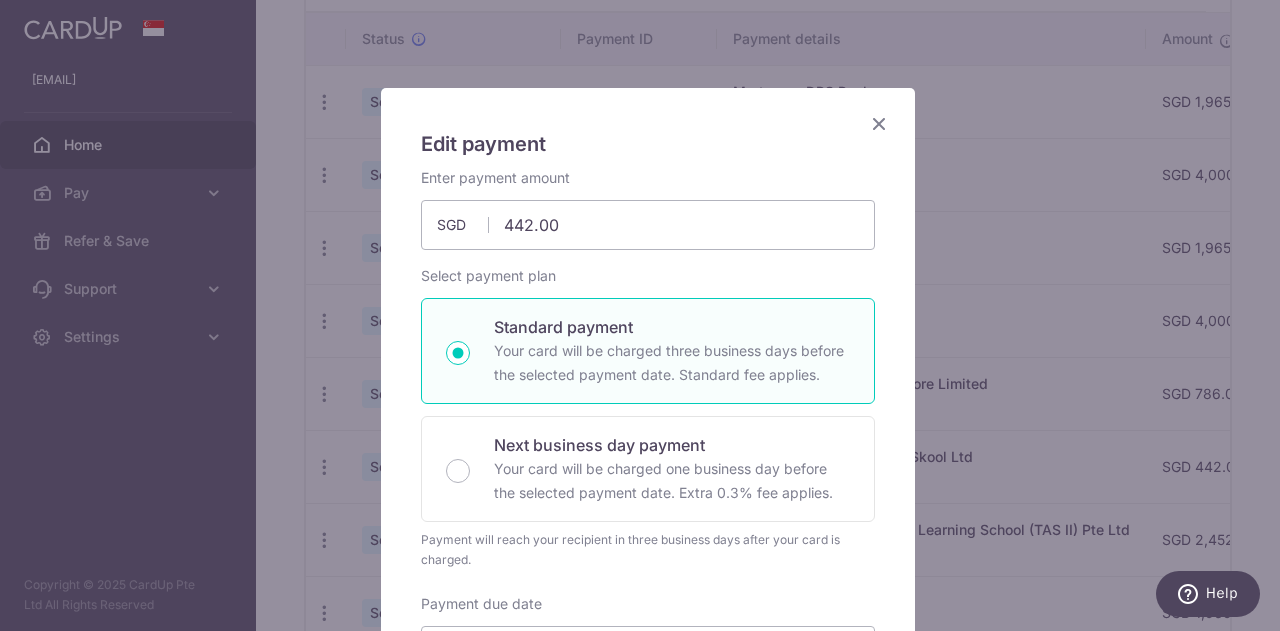 scroll, scrollTop: 100, scrollLeft: 0, axis: vertical 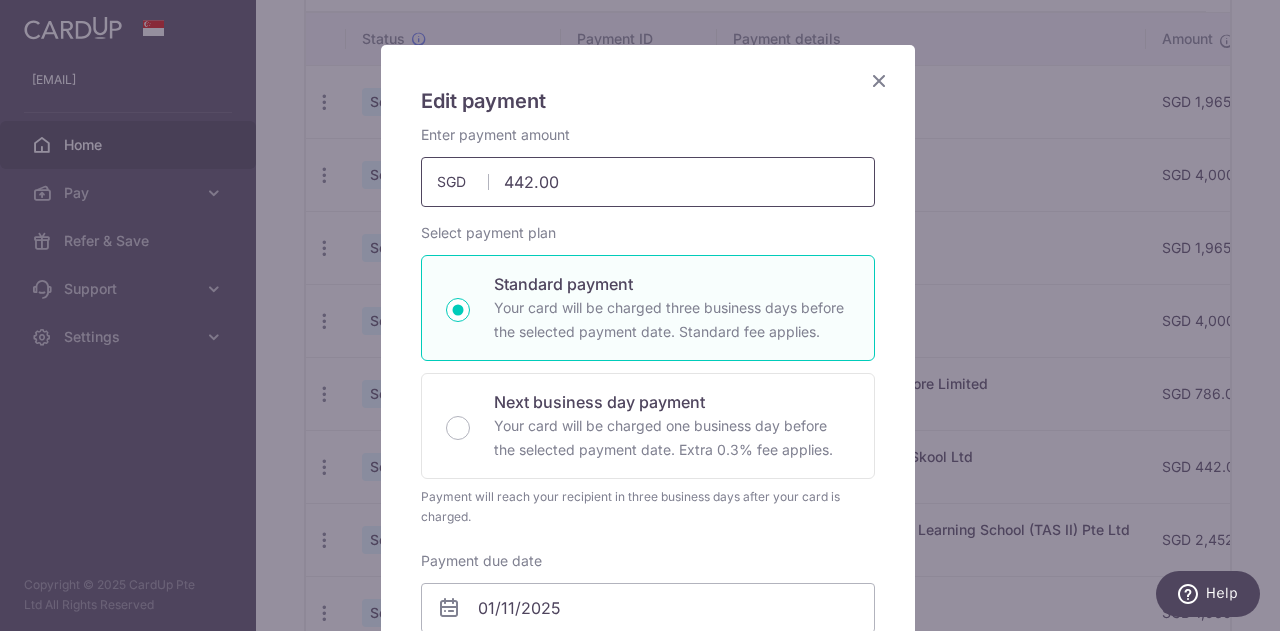 click on "442.00
442.00
SGD" at bounding box center (648, 182) 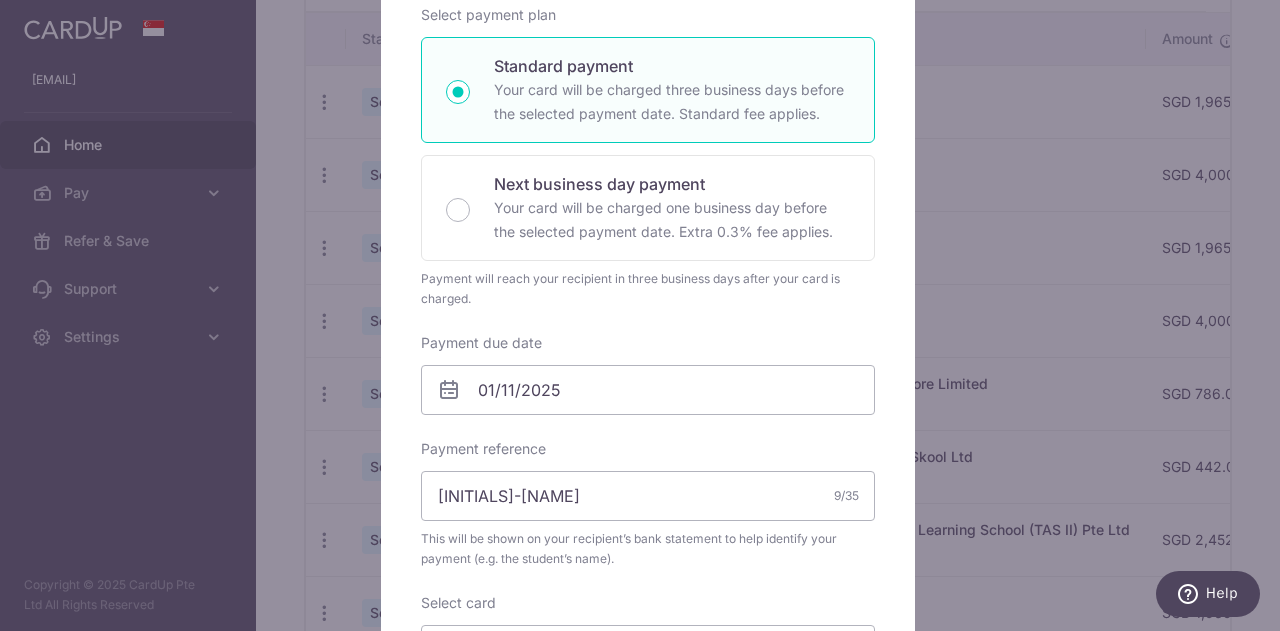 scroll, scrollTop: 401, scrollLeft: 0, axis: vertical 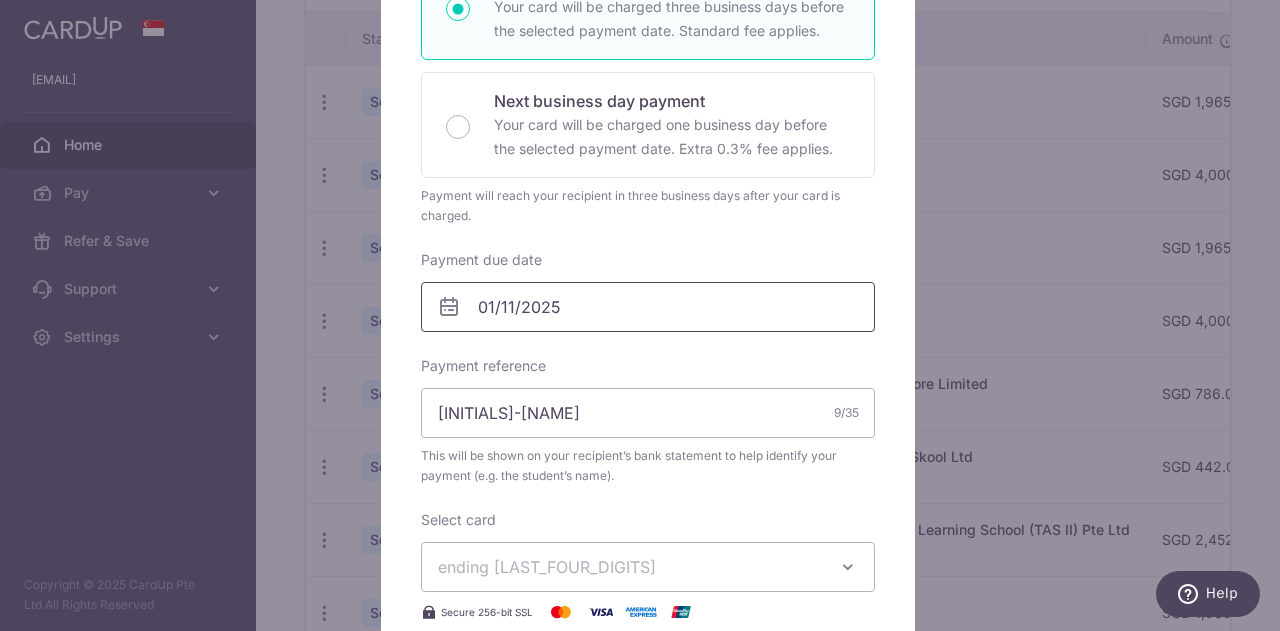 drag, startPoint x: 508, startPoint y: 345, endPoint x: 509, endPoint y: 302, distance: 43.011627 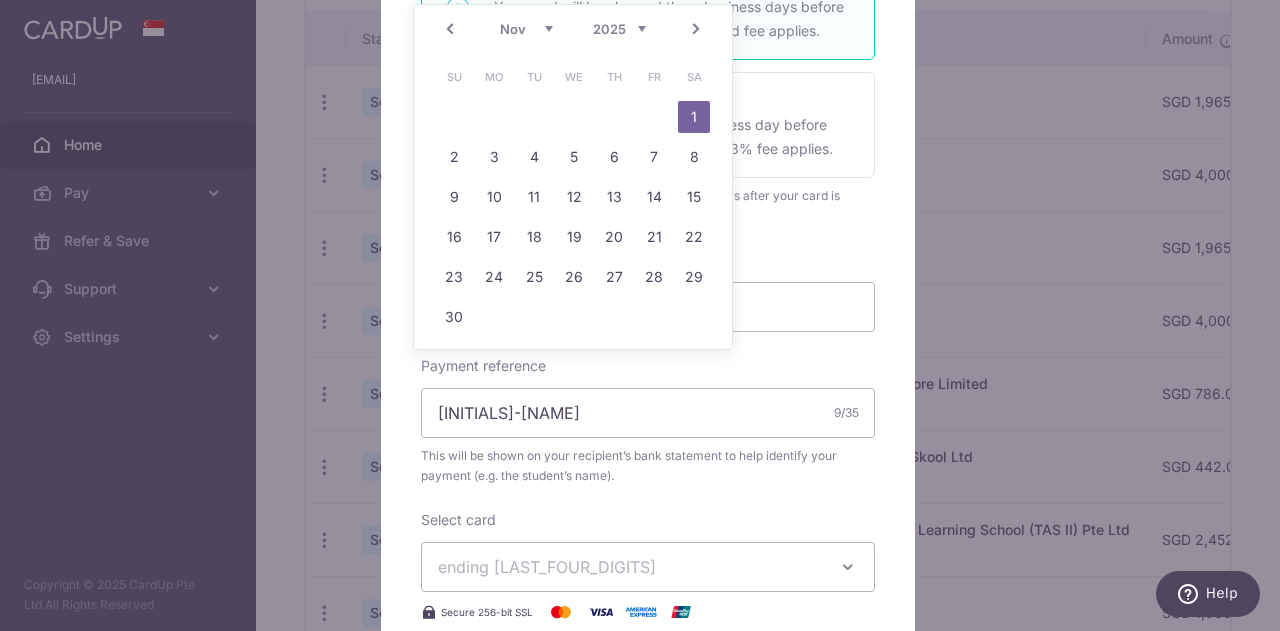click on "Prev" at bounding box center (450, 29) 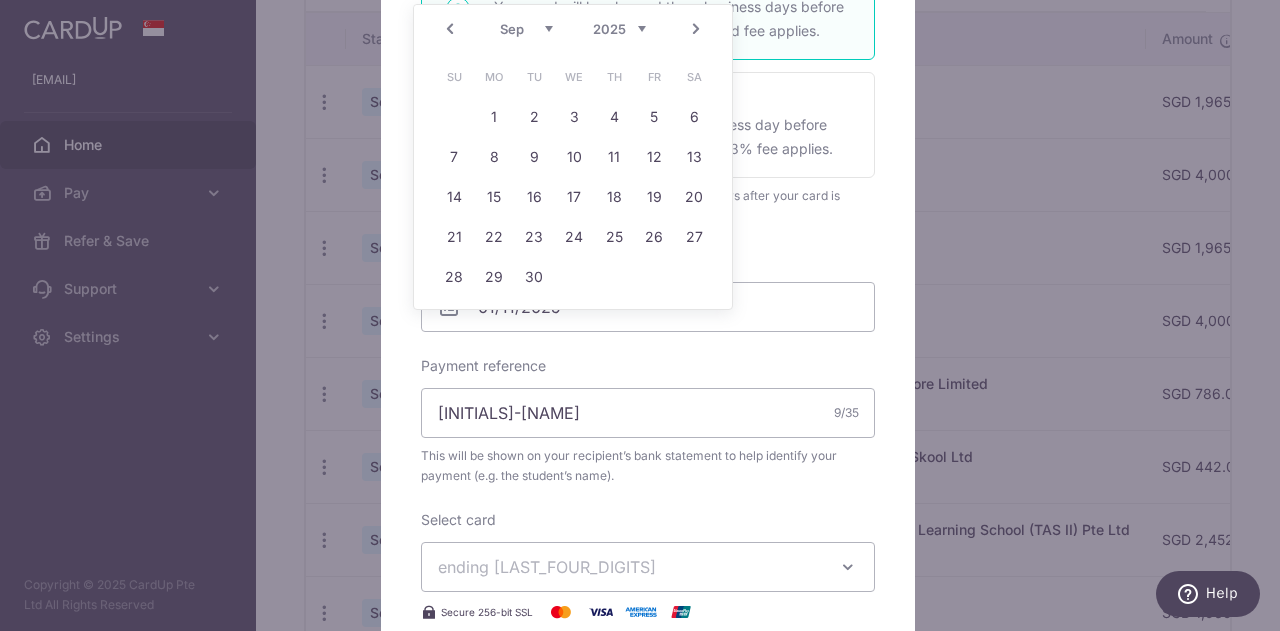 click on "Prev" at bounding box center (450, 29) 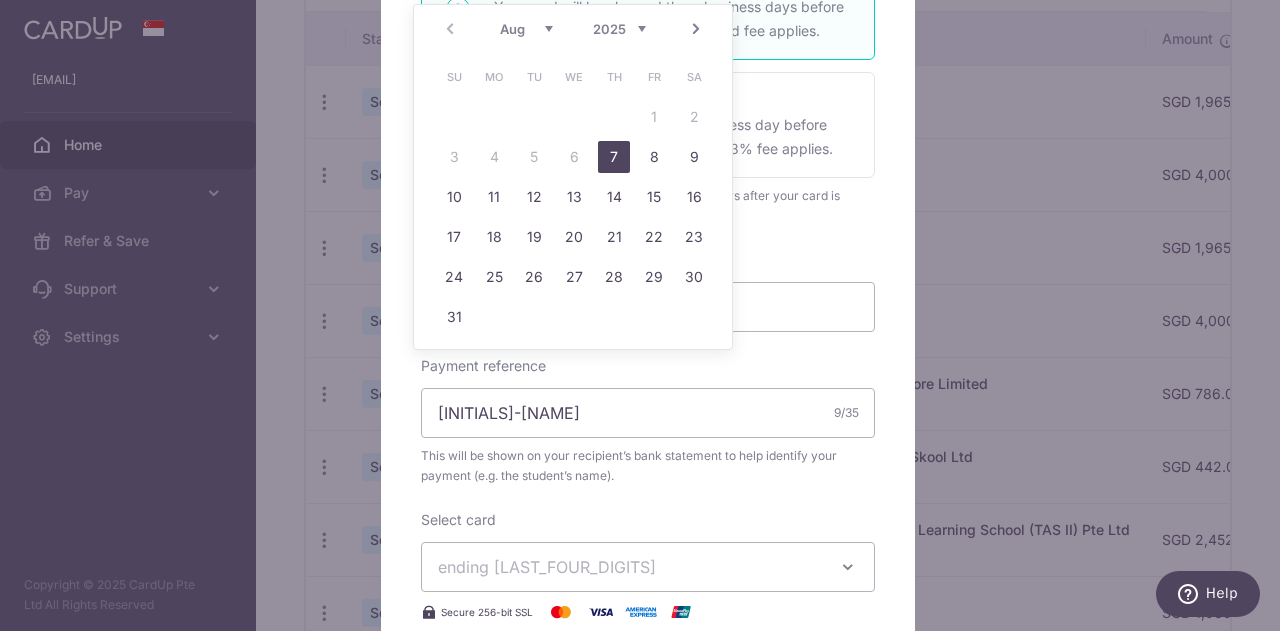 click on "7" at bounding box center [614, 157] 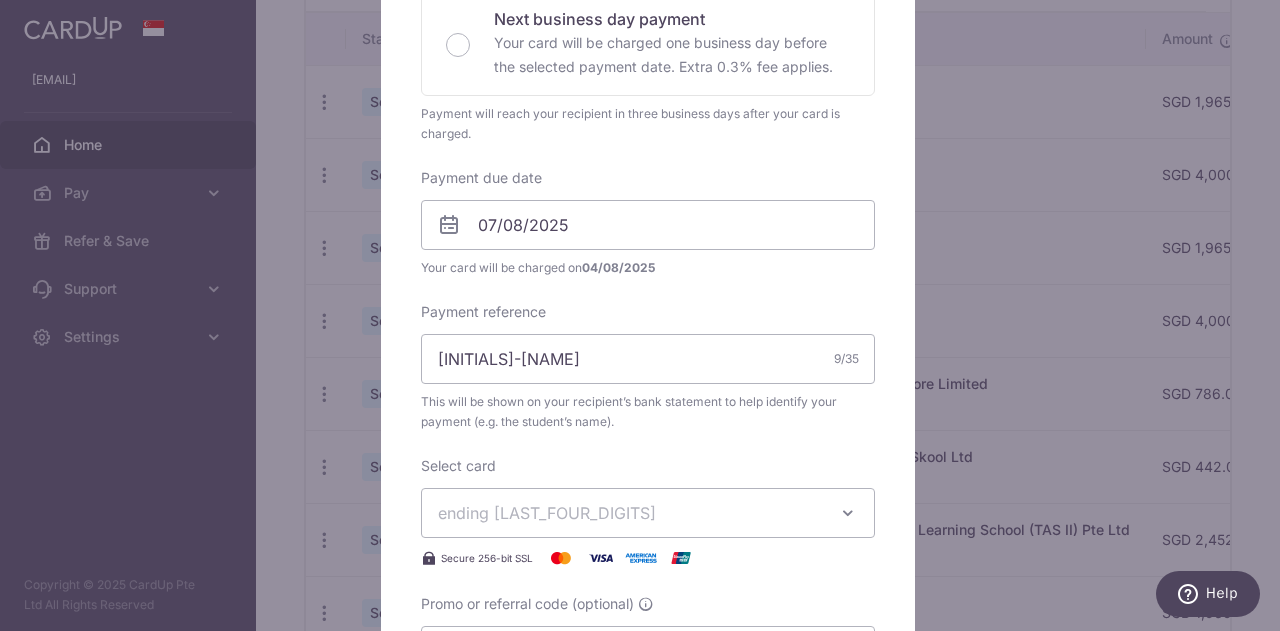 scroll, scrollTop: 602, scrollLeft: 0, axis: vertical 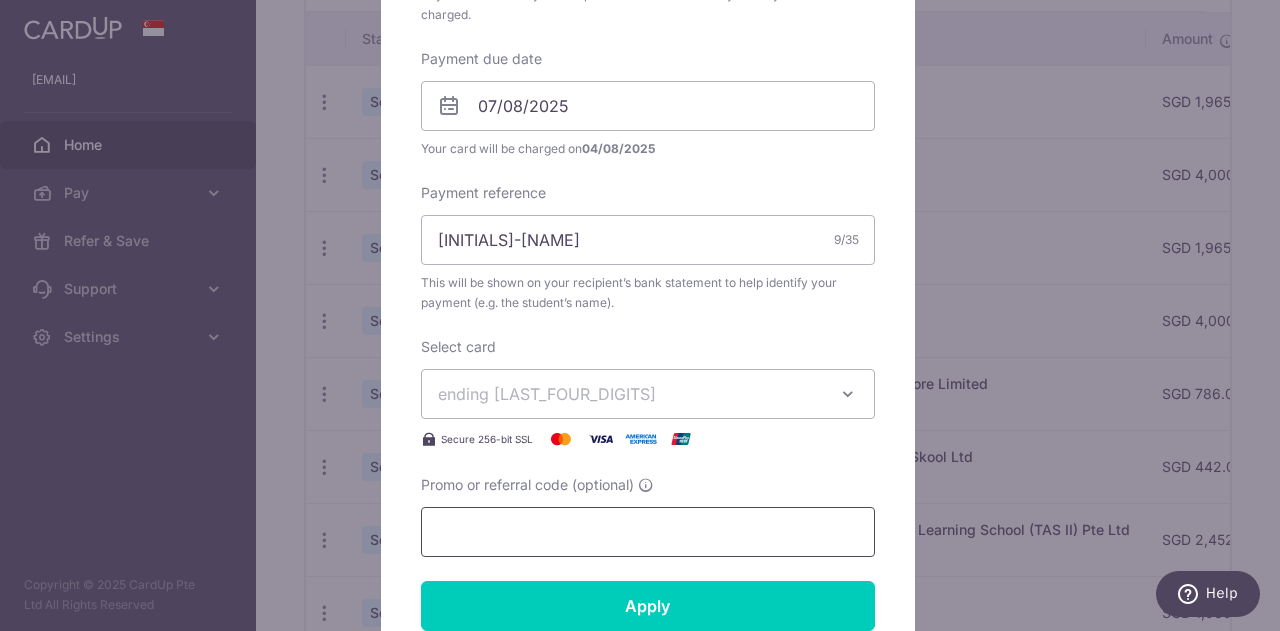click on "Promo or referral code (optional)" at bounding box center [648, 532] 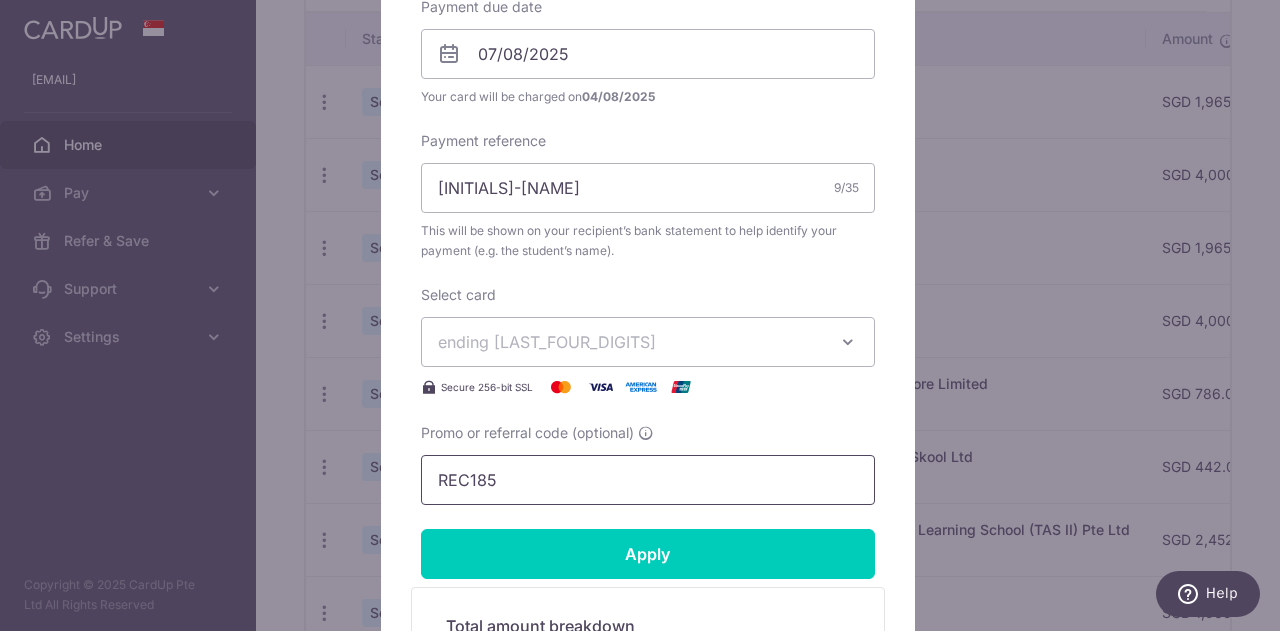 scroll, scrollTop: 803, scrollLeft: 0, axis: vertical 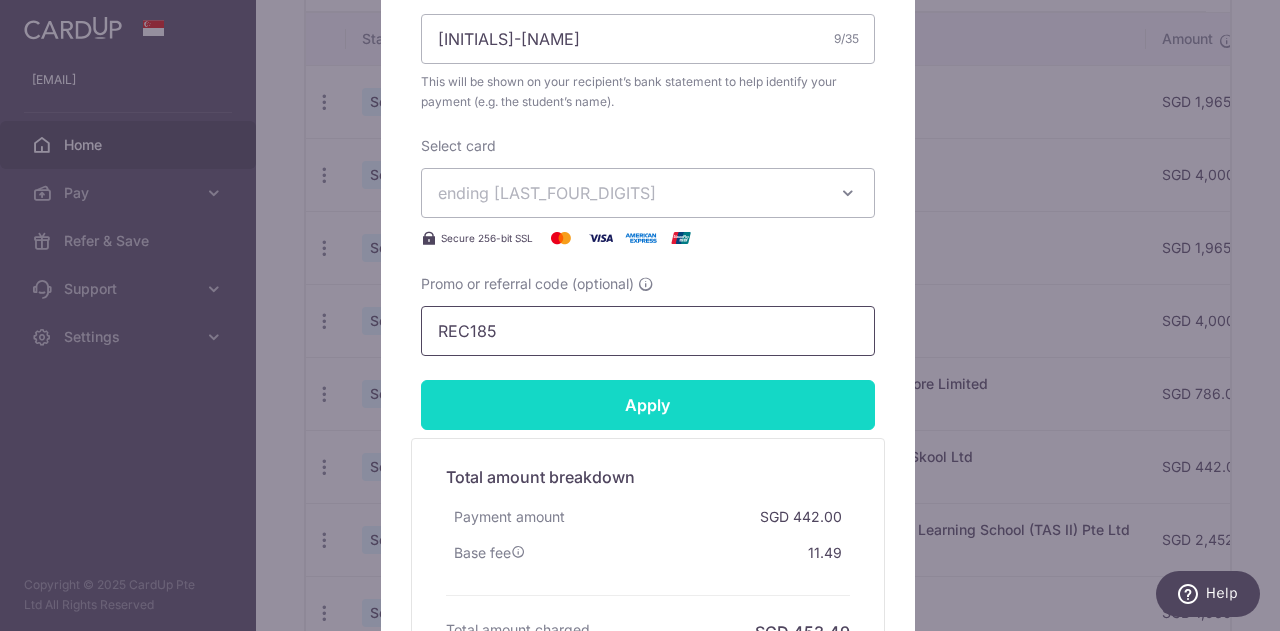 type on "REC185" 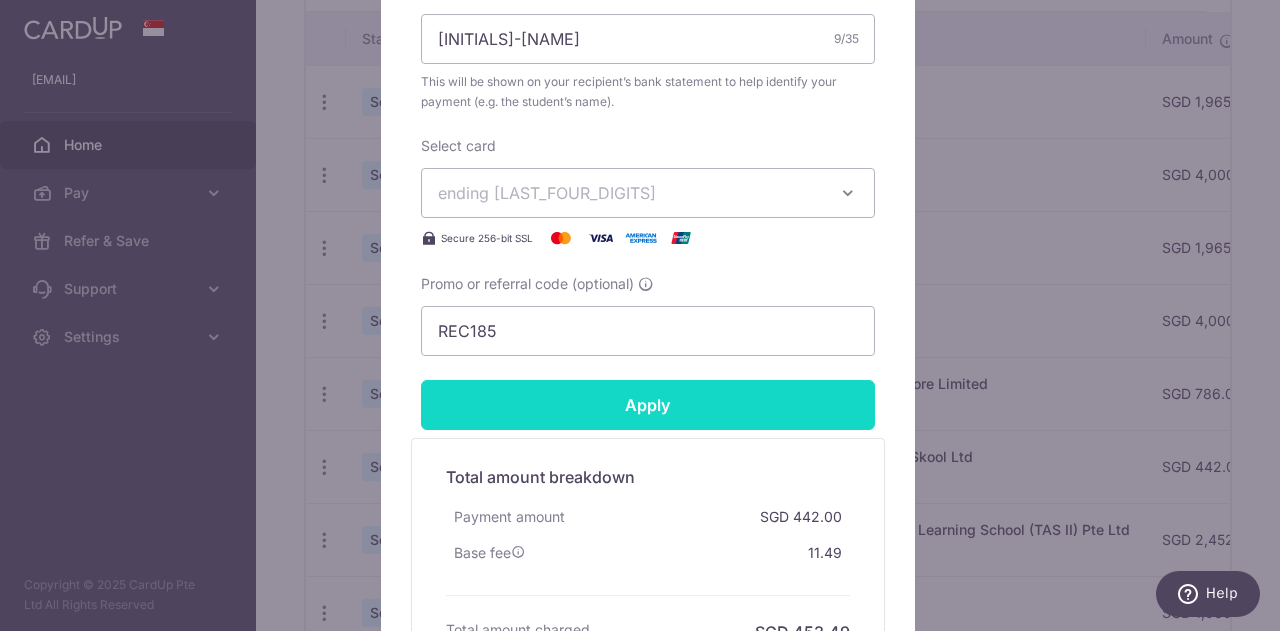 click on "Apply" at bounding box center (648, 405) 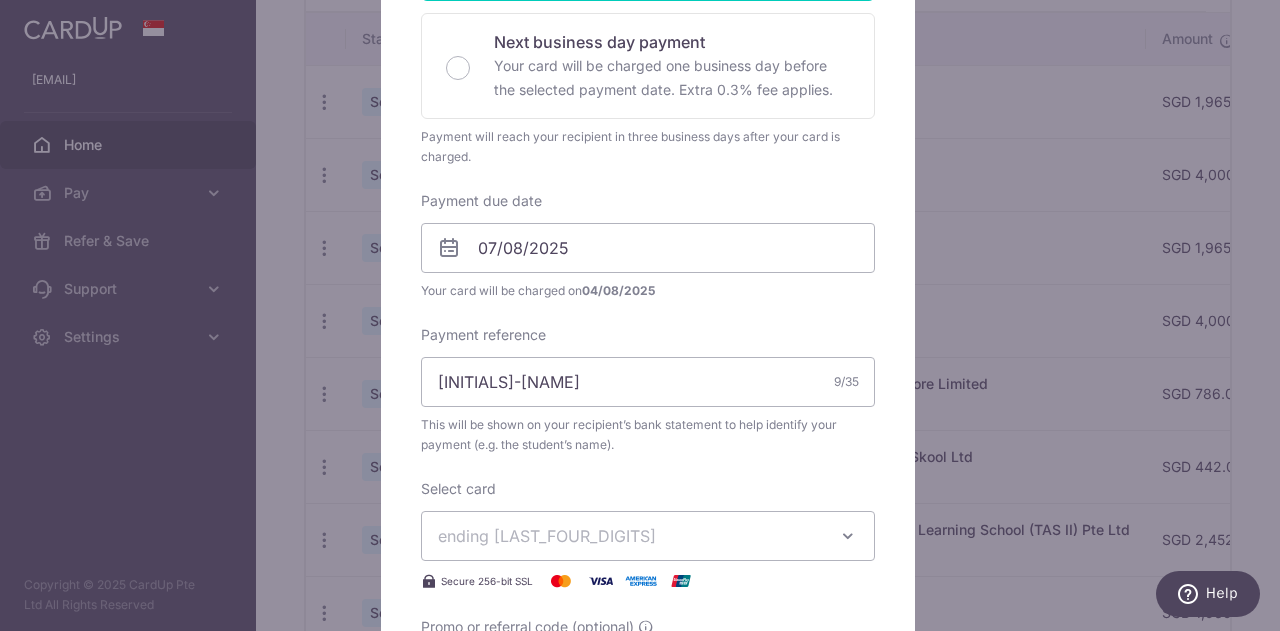 type on "Successfully Applied" 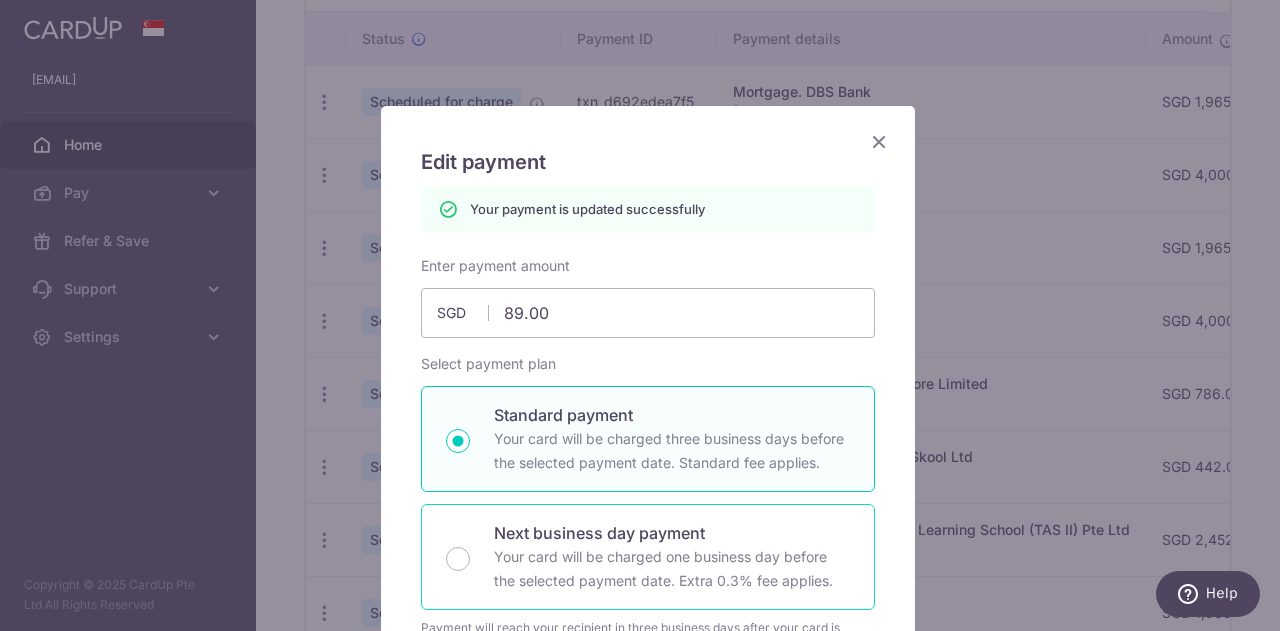 scroll, scrollTop: 0, scrollLeft: 0, axis: both 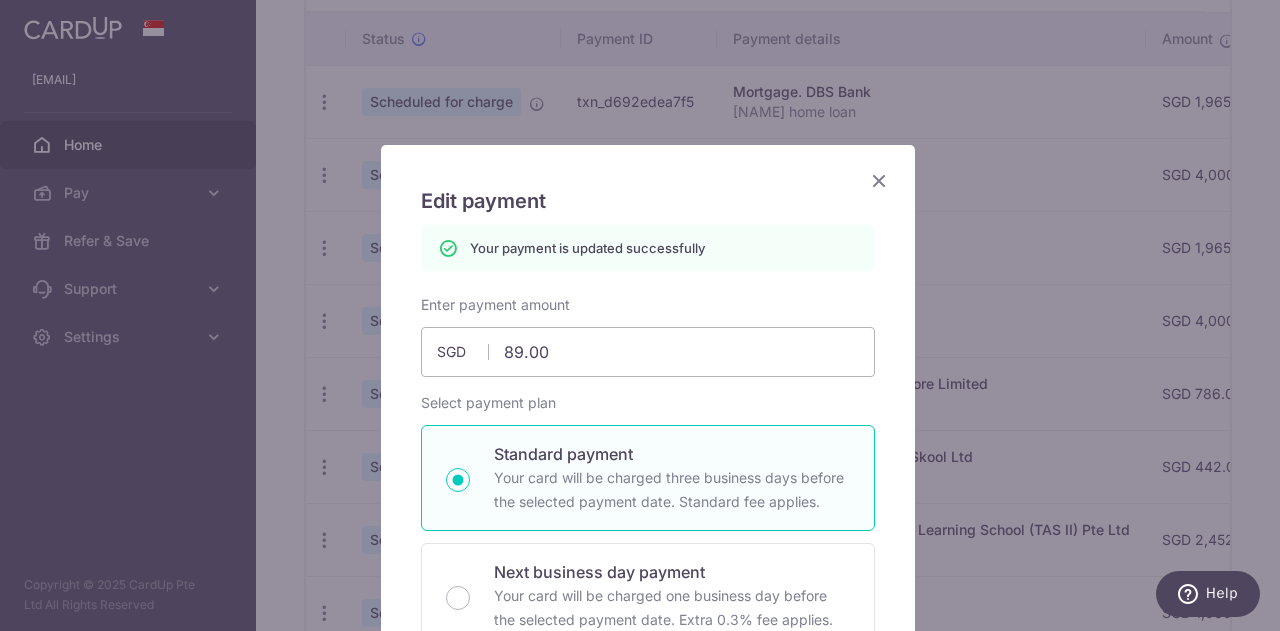 click at bounding box center (879, 180) 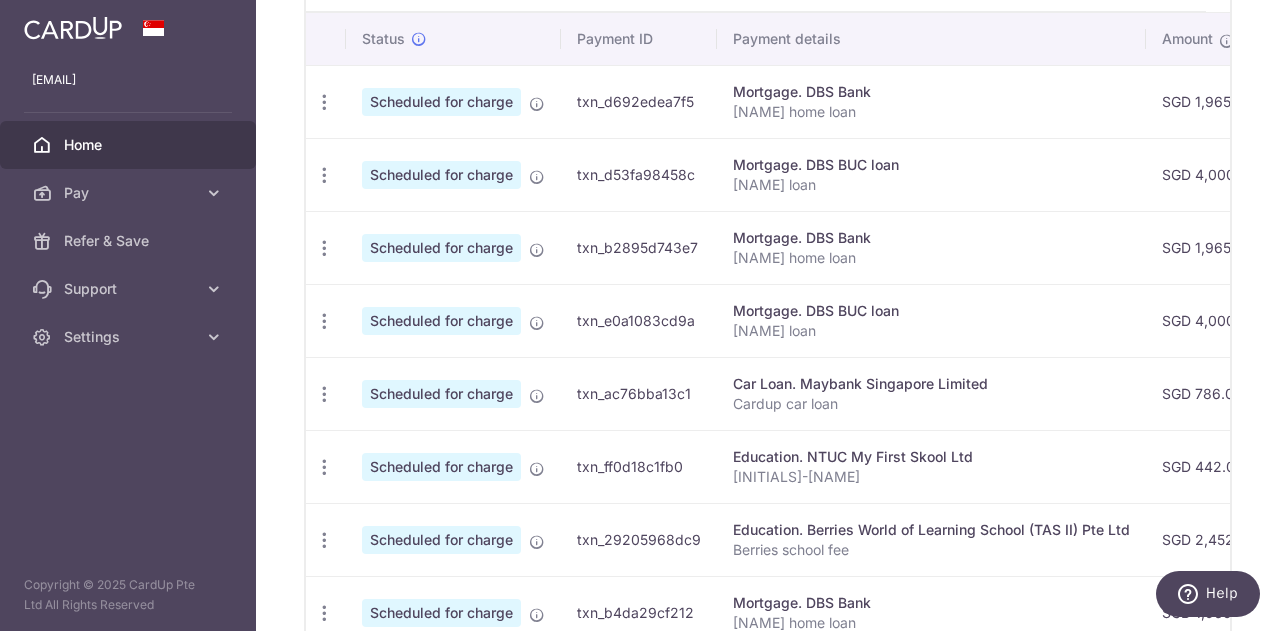 scroll, scrollTop: 0, scrollLeft: 0, axis: both 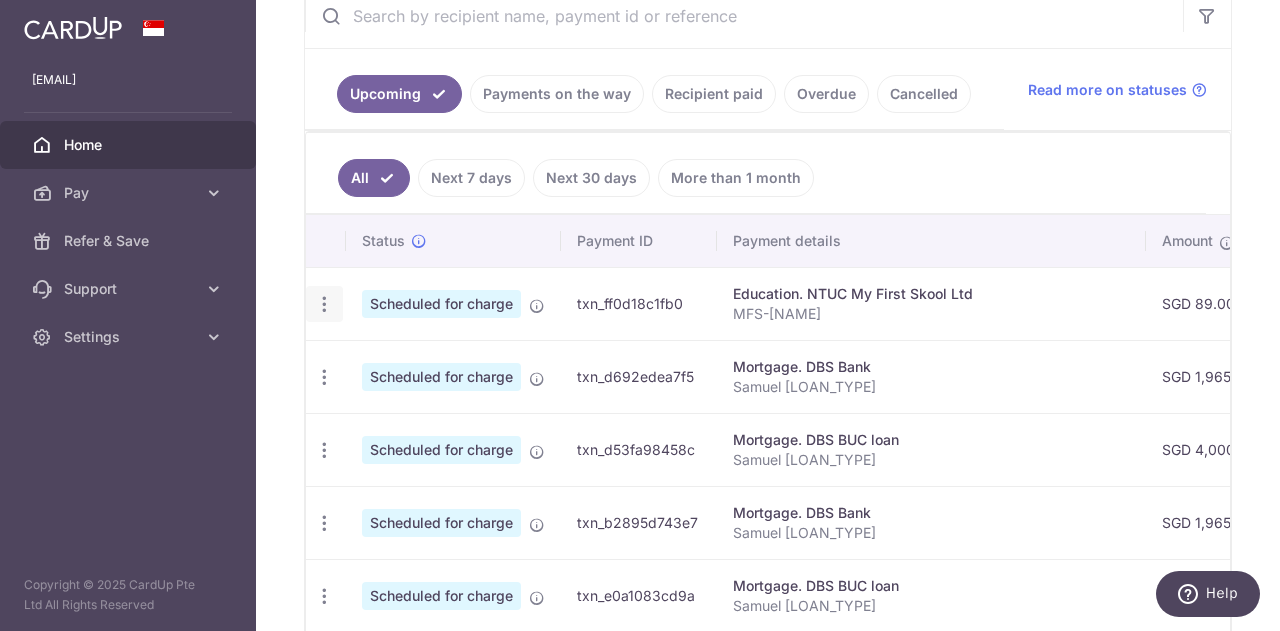 click at bounding box center [324, 304] 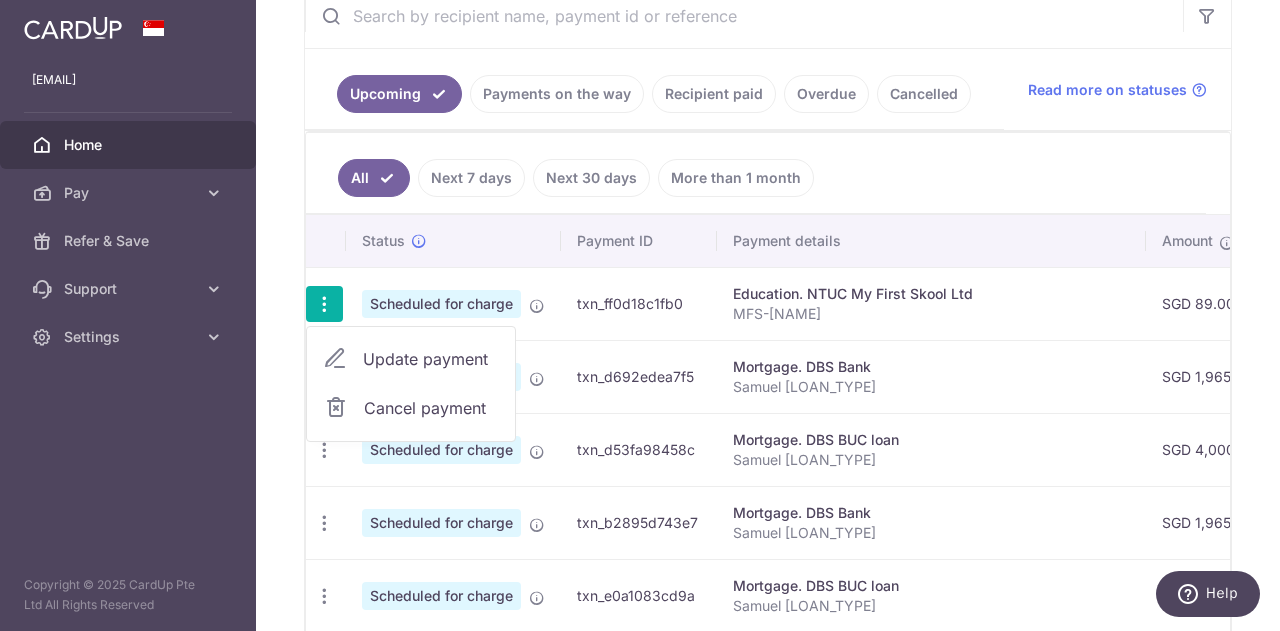 click on "Update payment" at bounding box center [431, 359] 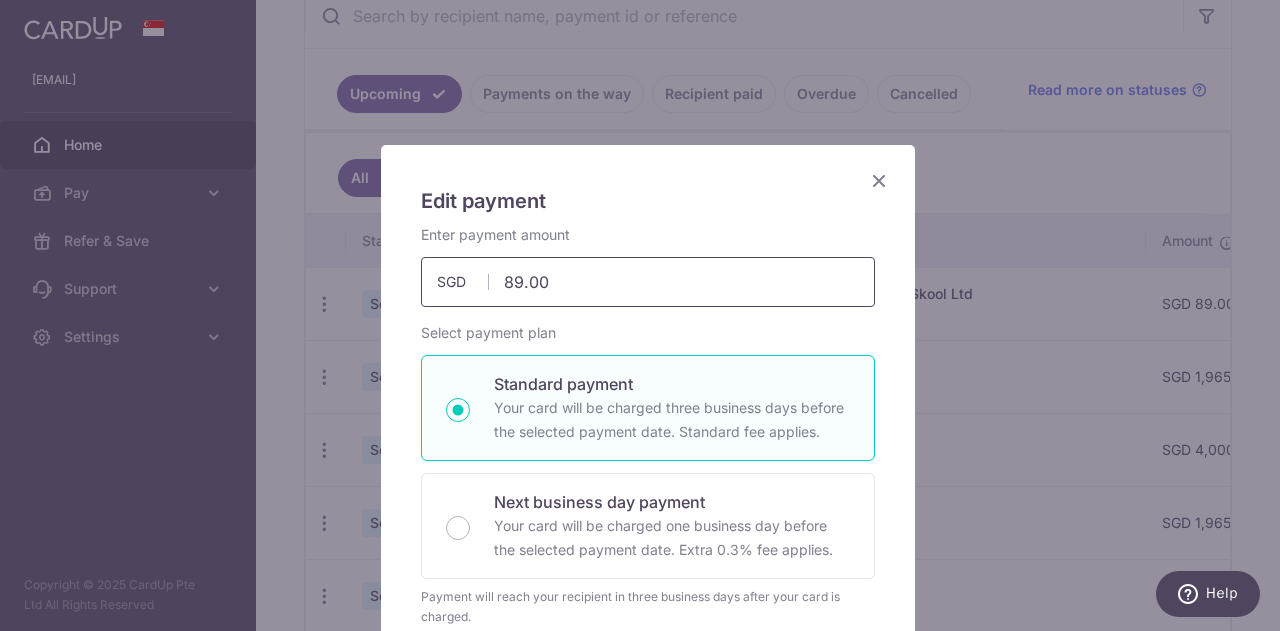 click on "89.00" at bounding box center [648, 282] 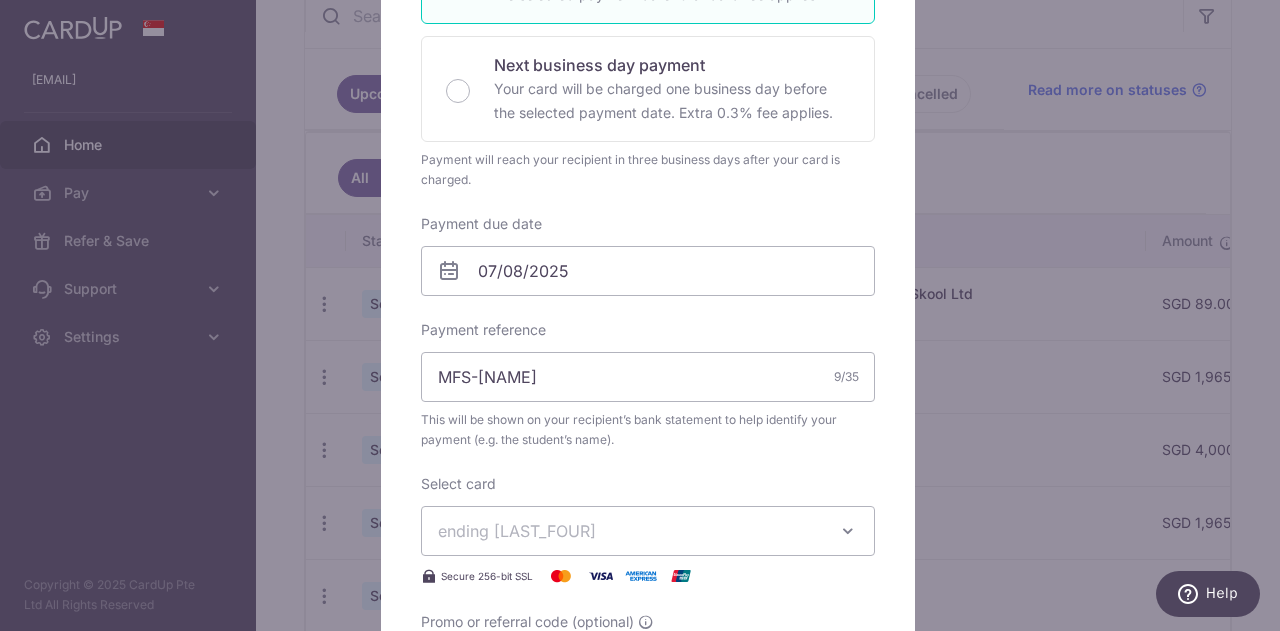 scroll, scrollTop: 602, scrollLeft: 0, axis: vertical 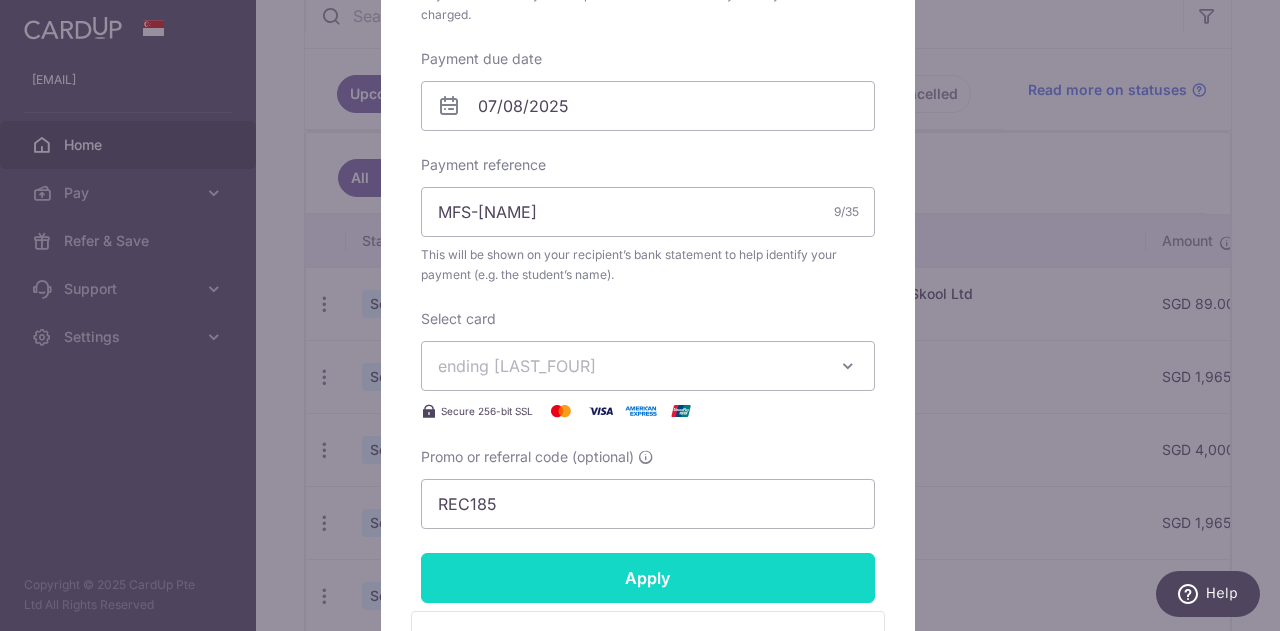 click on "Apply" at bounding box center [648, 578] 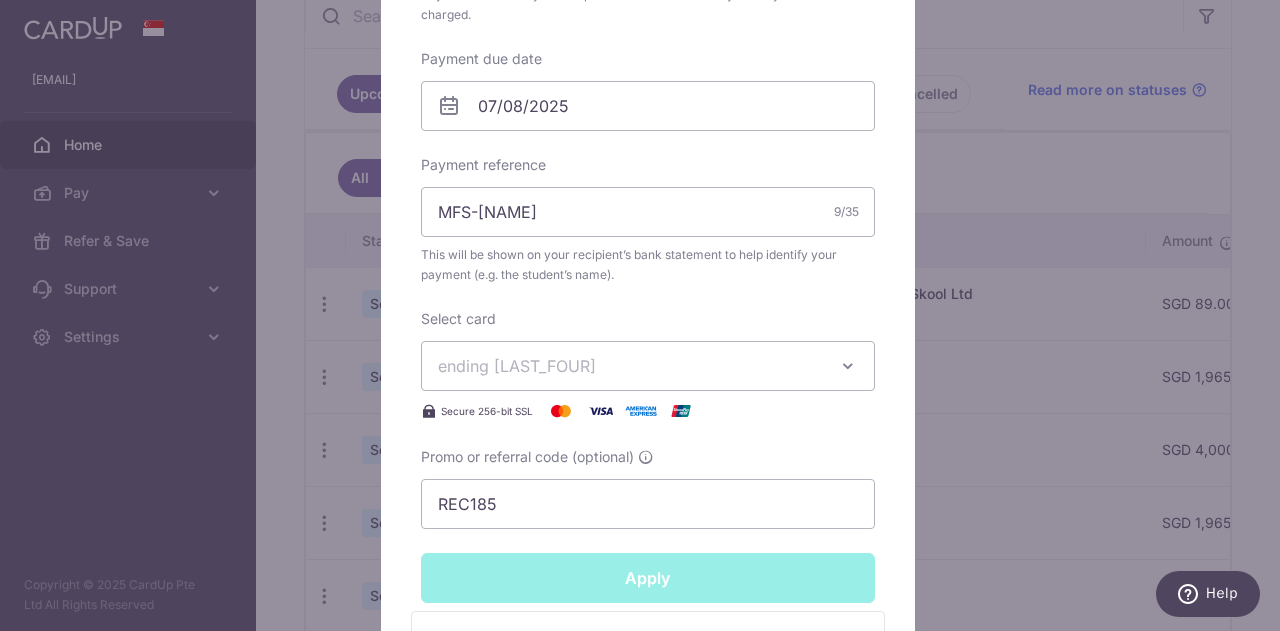 type on "Successfully Applied" 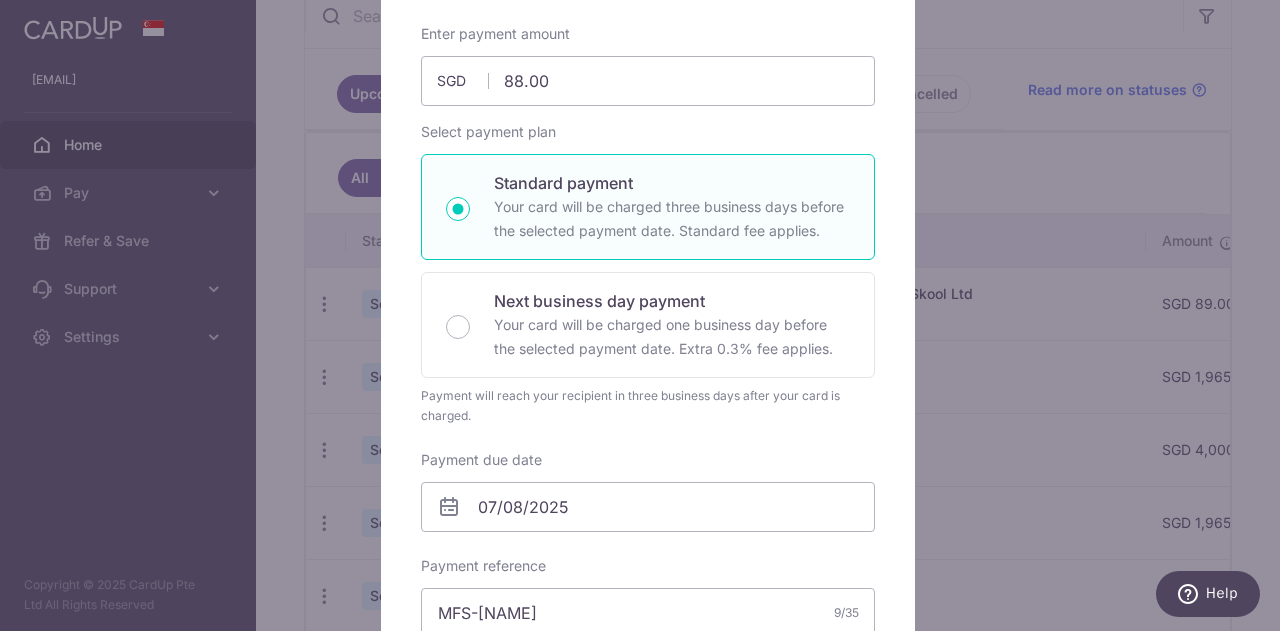 scroll, scrollTop: 0, scrollLeft: 0, axis: both 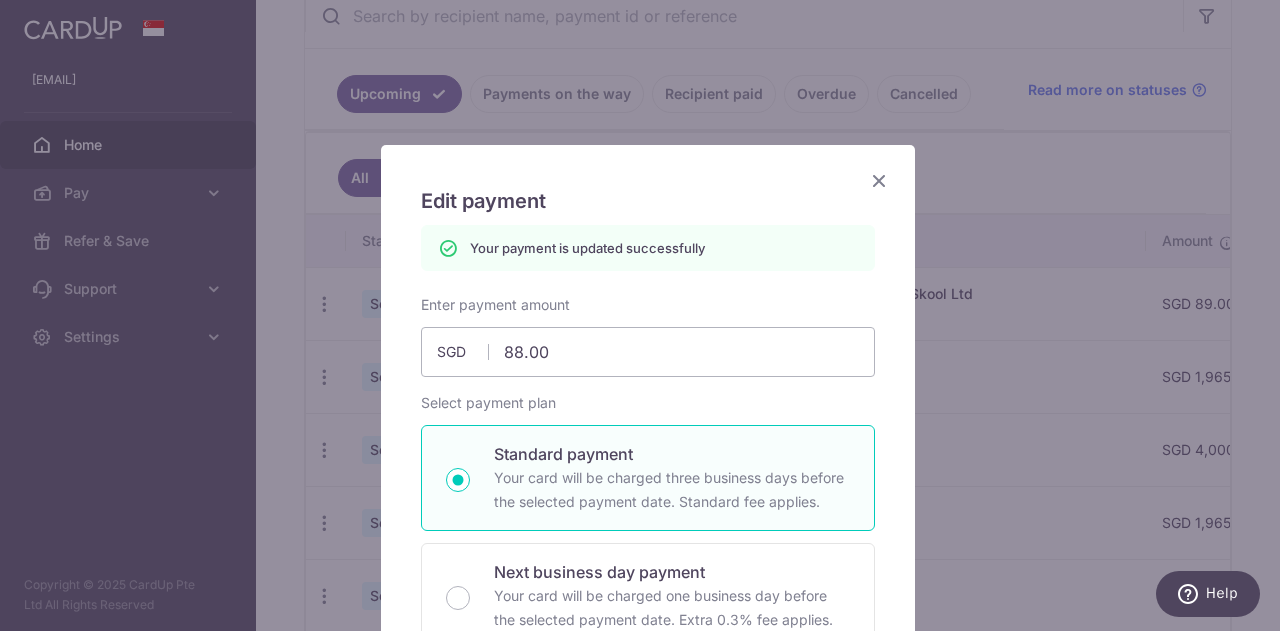 click at bounding box center [879, 180] 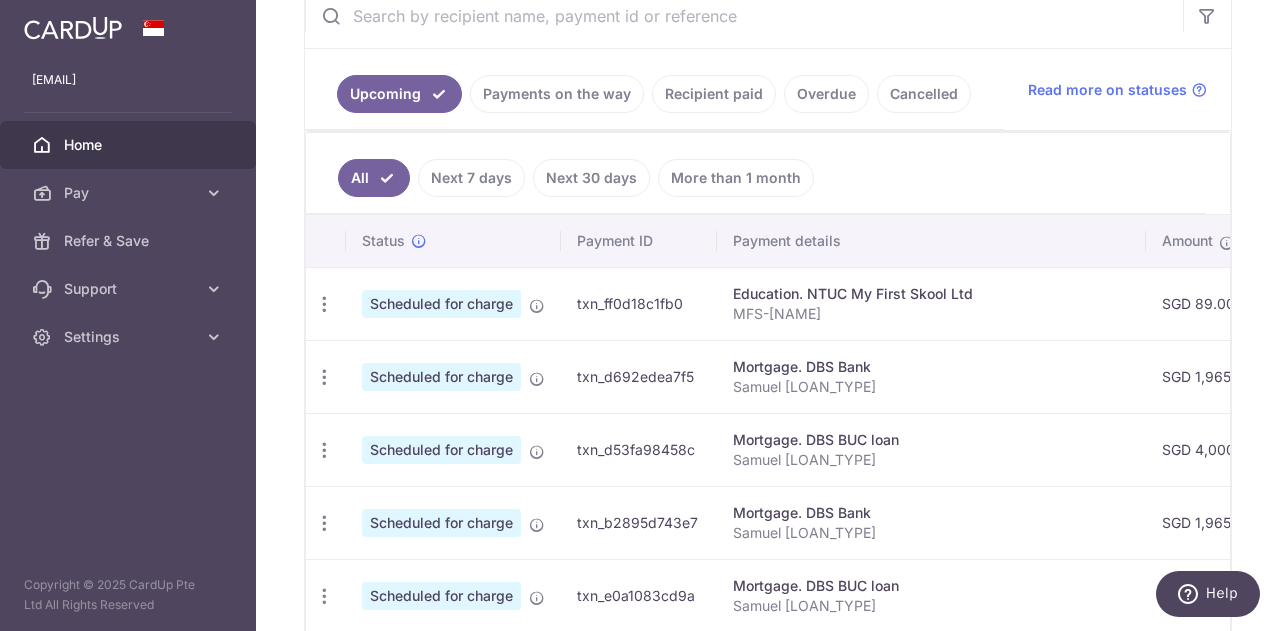 scroll, scrollTop: 924, scrollLeft: 0, axis: vertical 